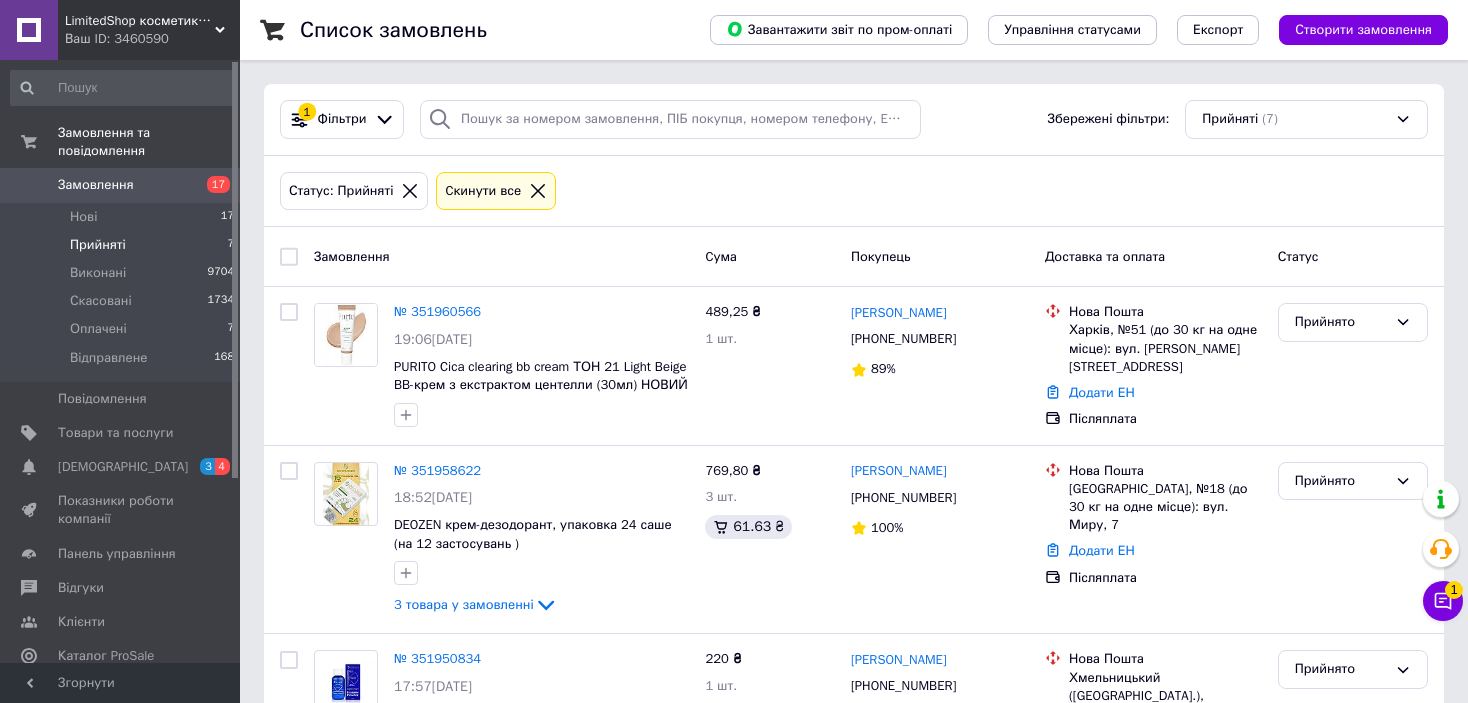 scroll, scrollTop: 0, scrollLeft: 0, axis: both 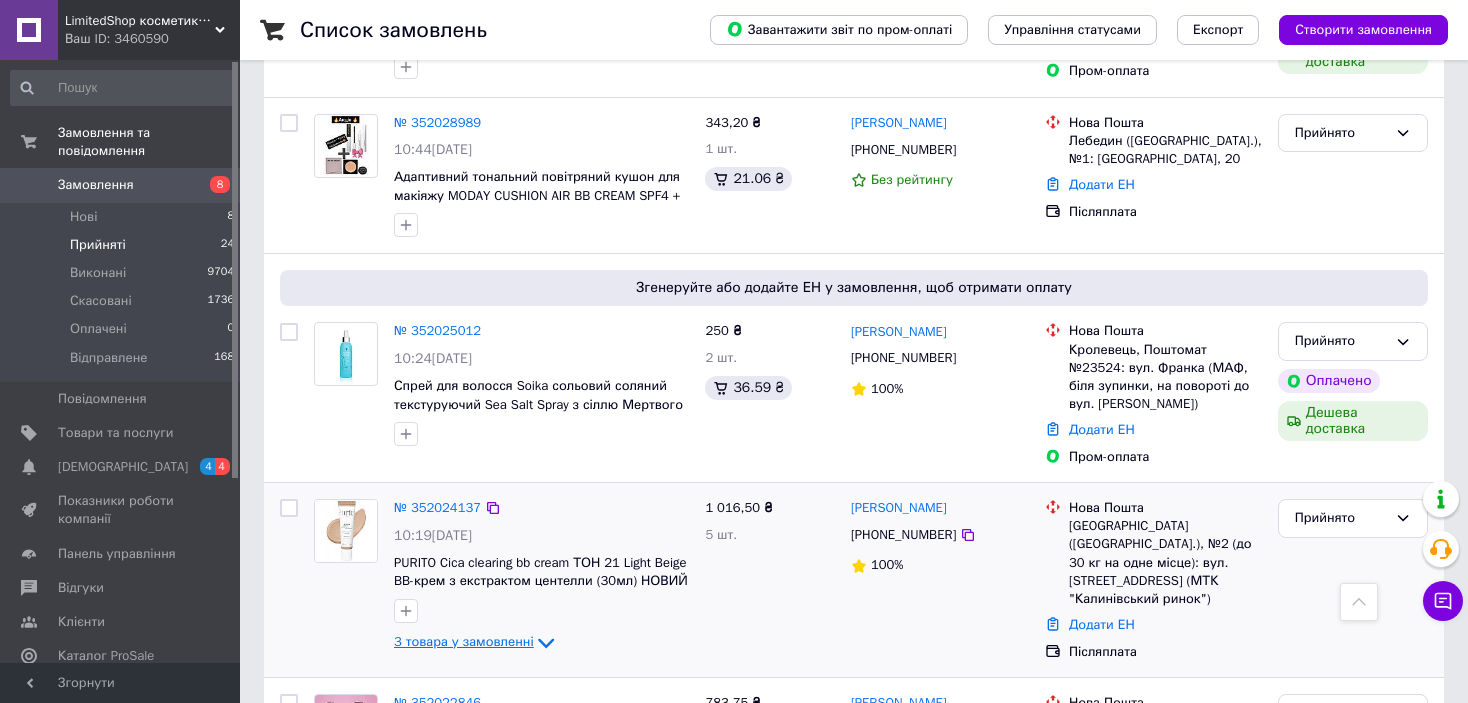 click 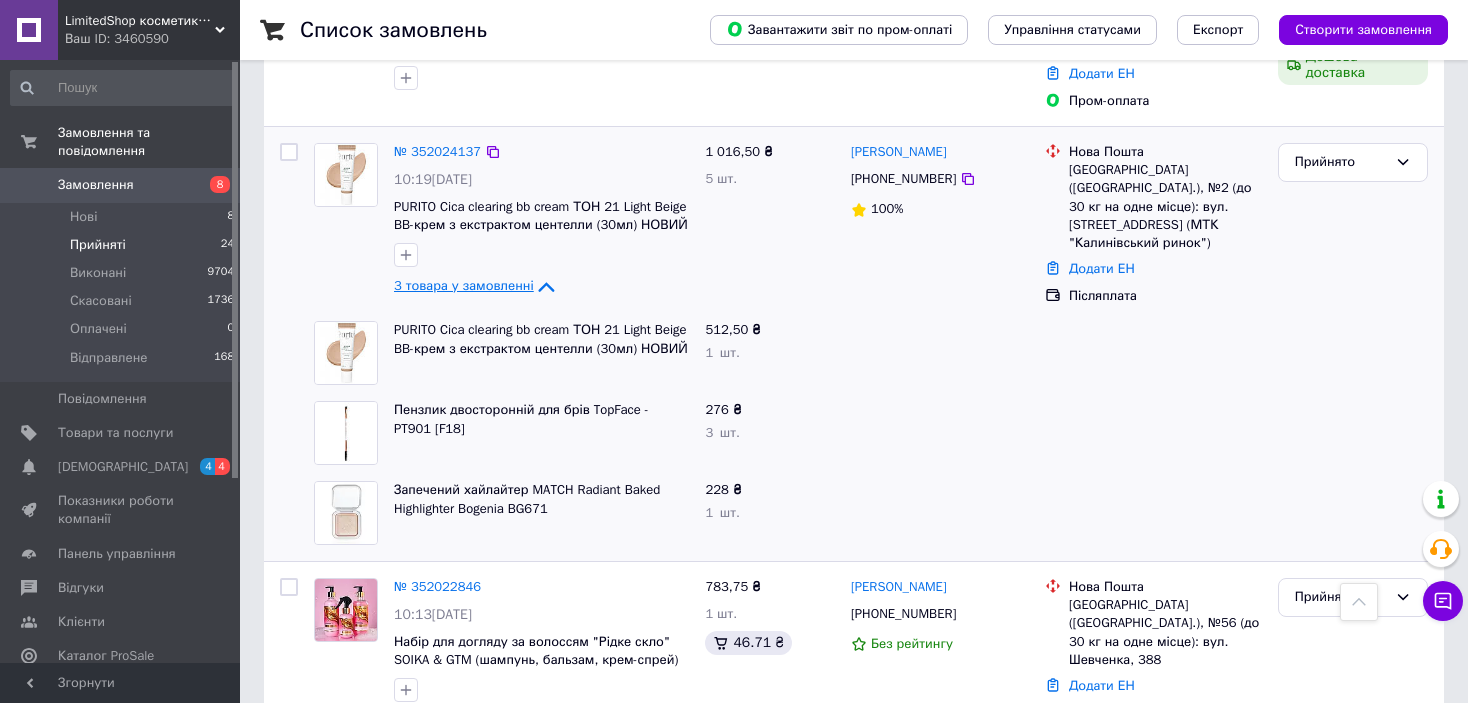 scroll, scrollTop: 700, scrollLeft: 0, axis: vertical 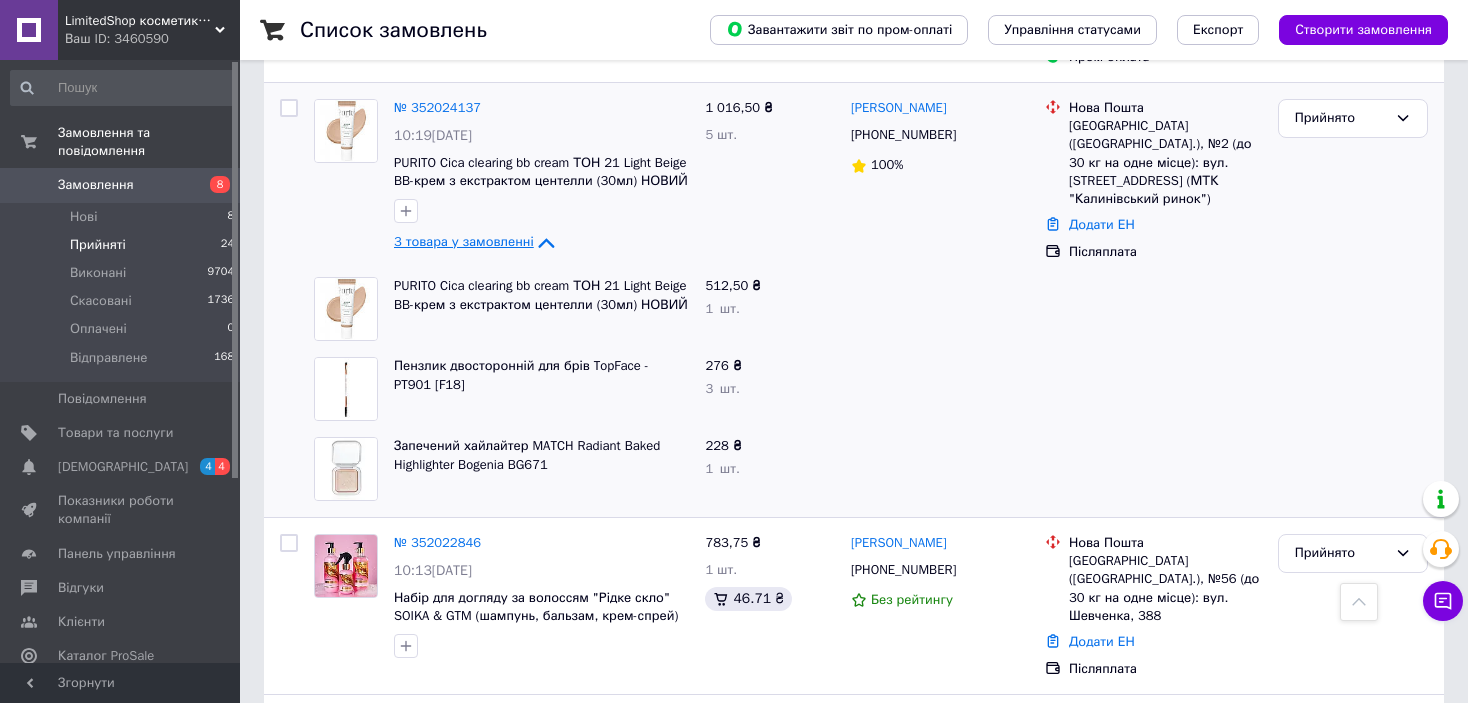click 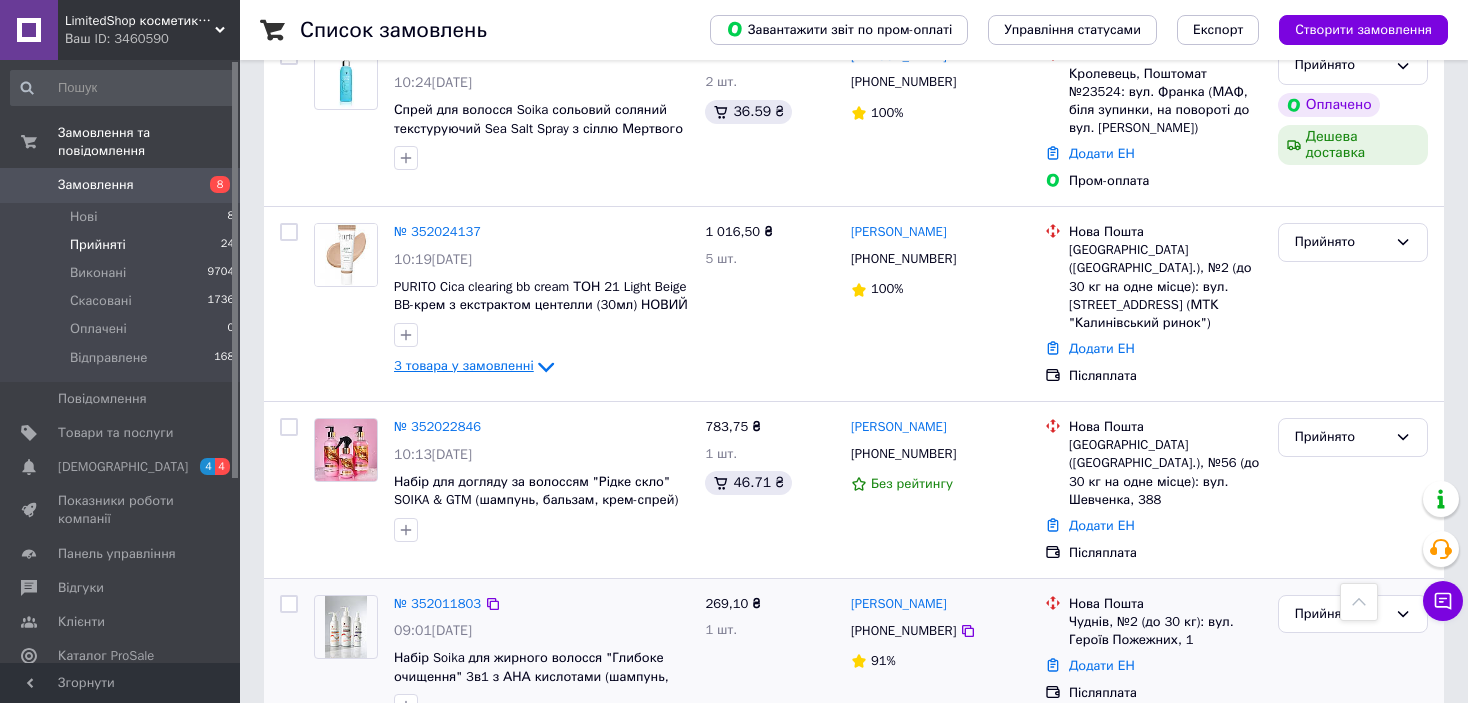 scroll, scrollTop: 700, scrollLeft: 0, axis: vertical 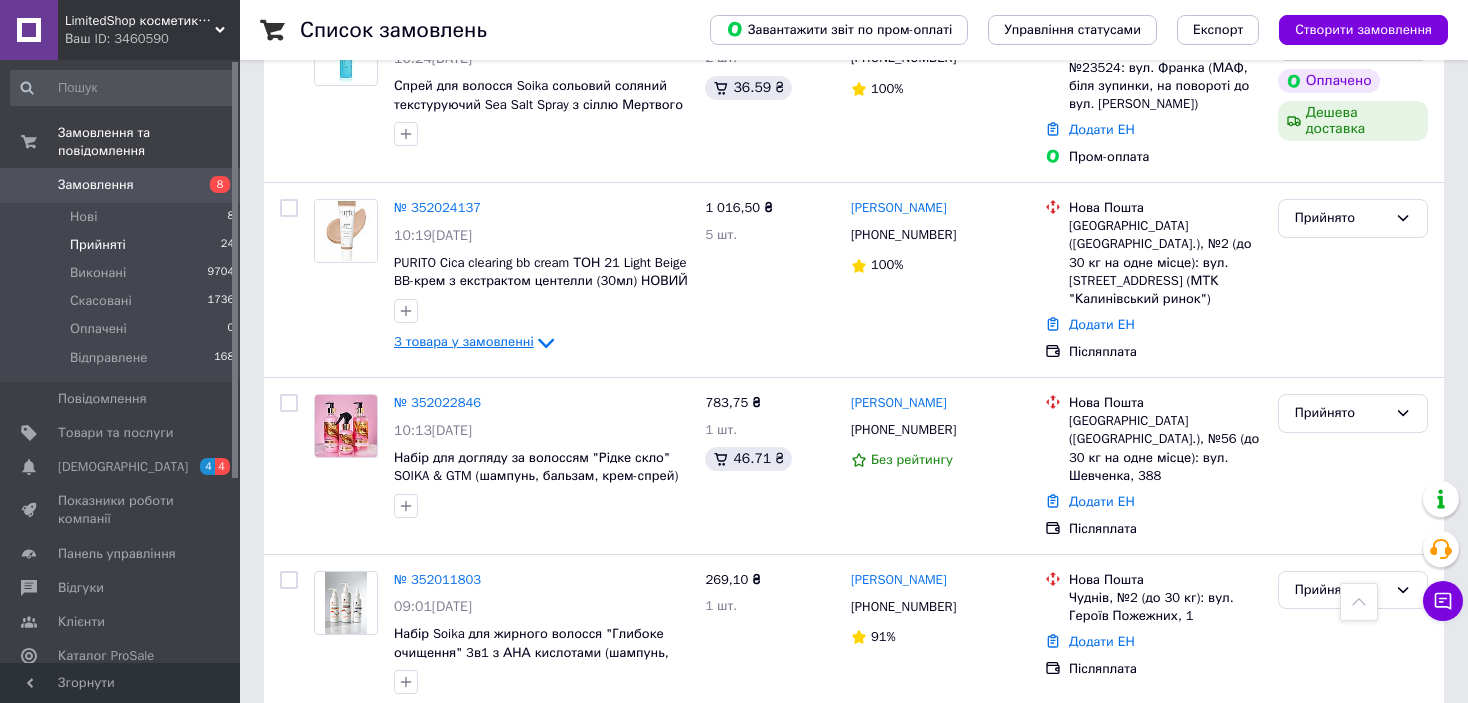 click 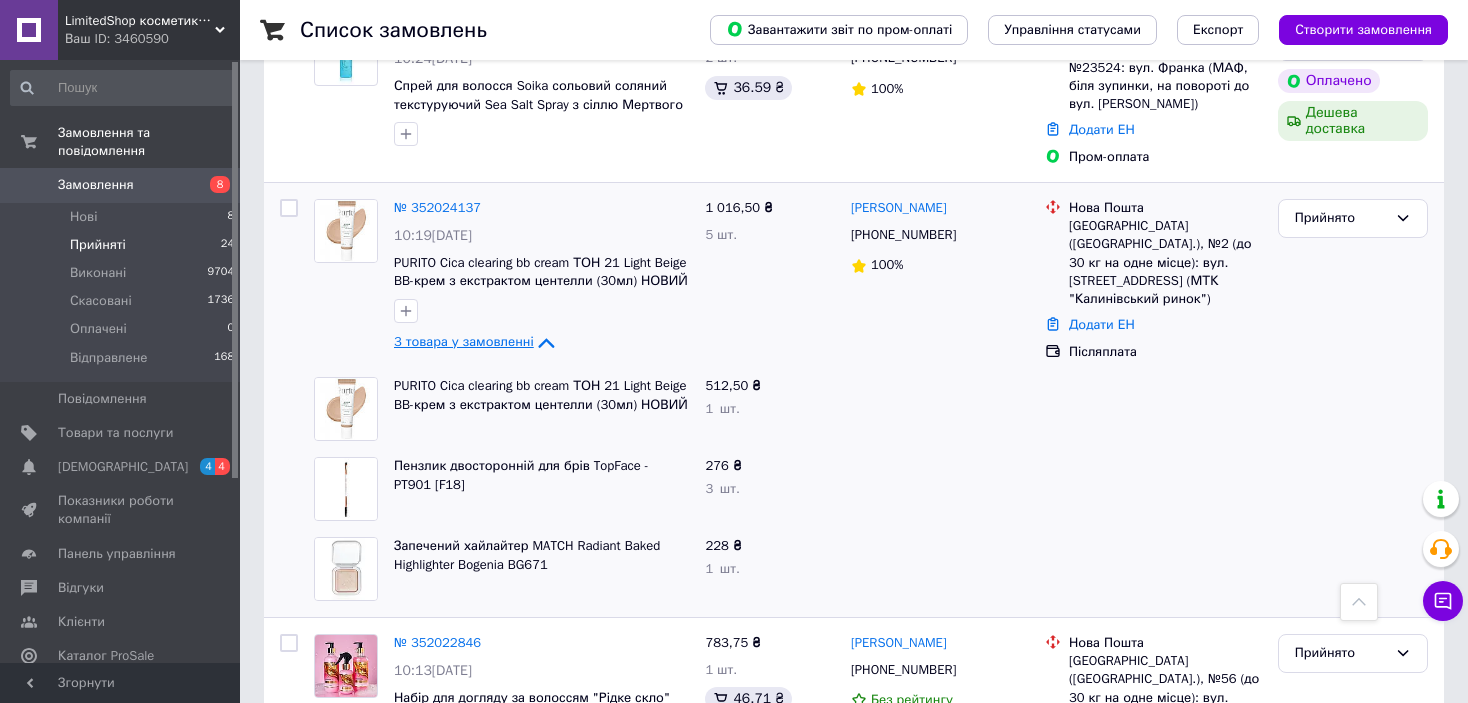 click 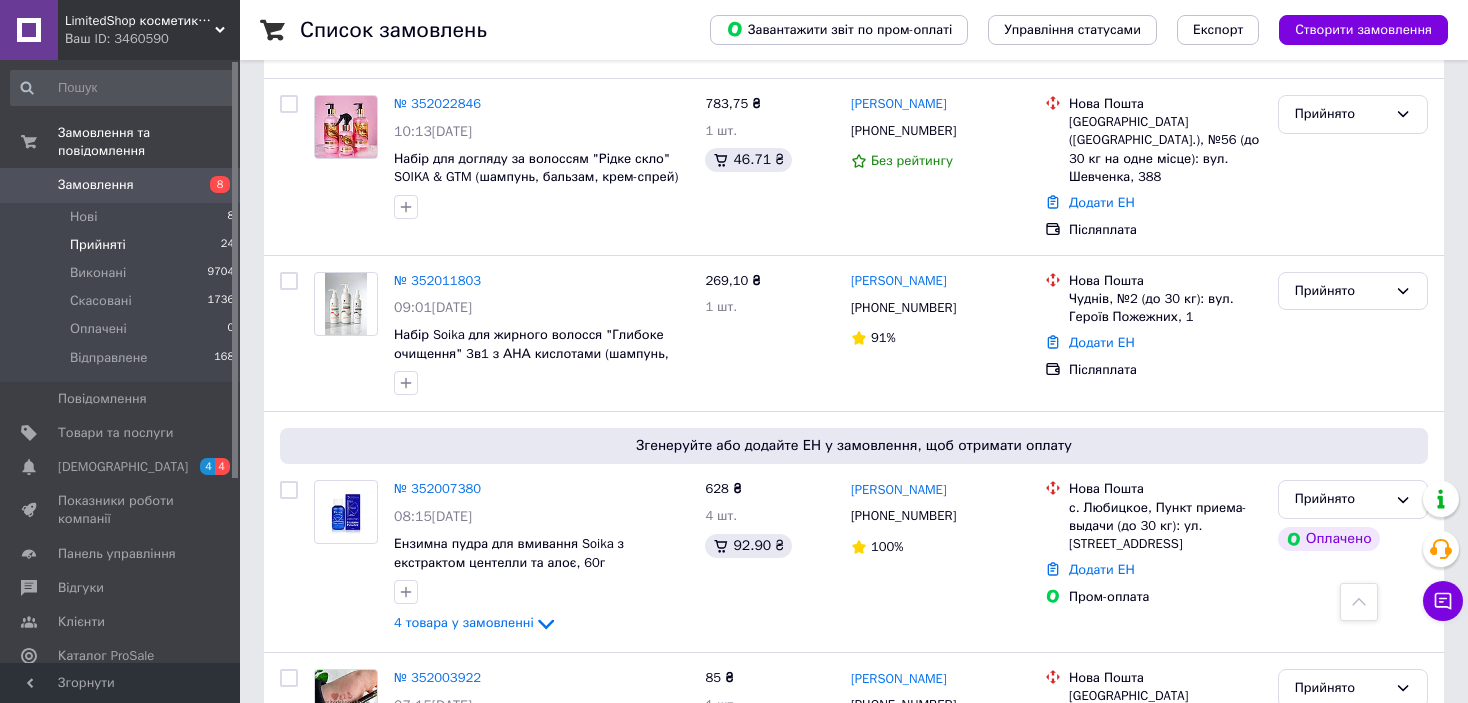scroll, scrollTop: 1000, scrollLeft: 0, axis: vertical 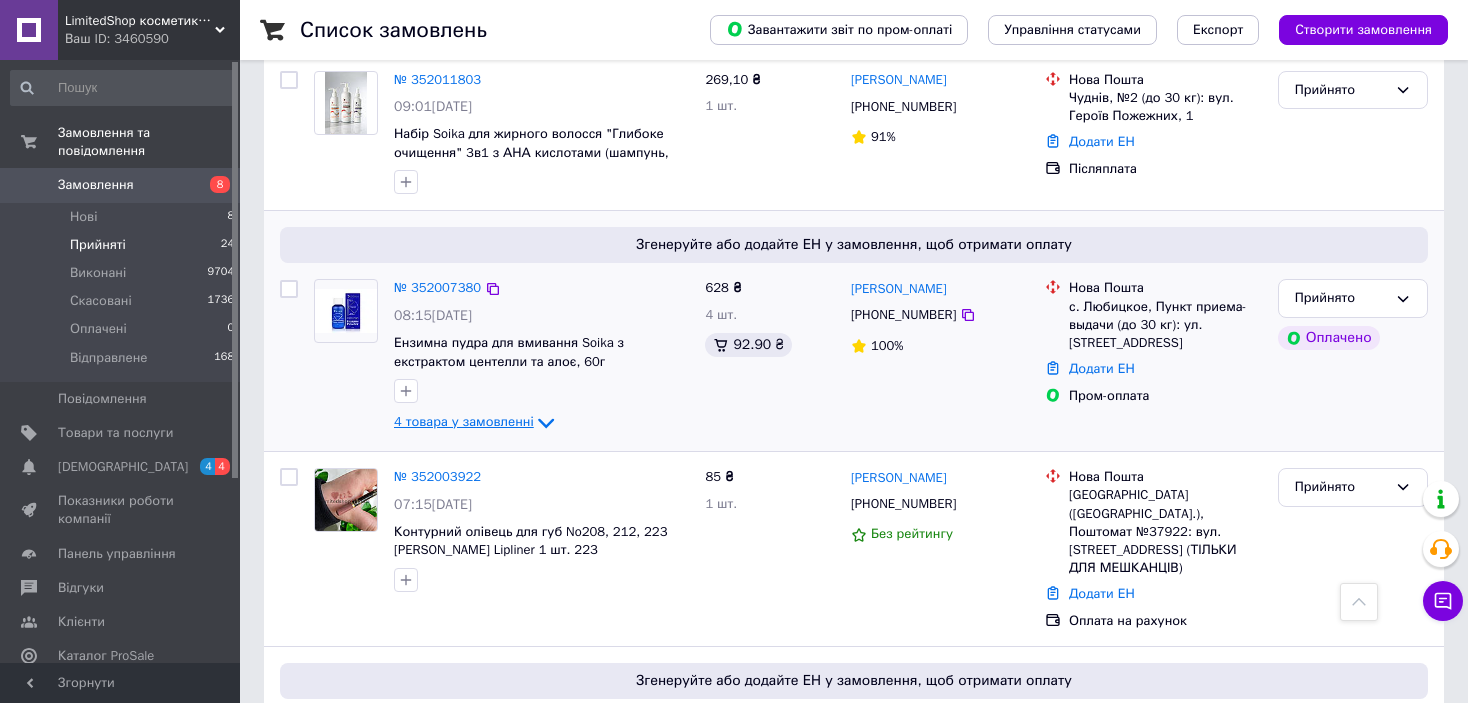 click 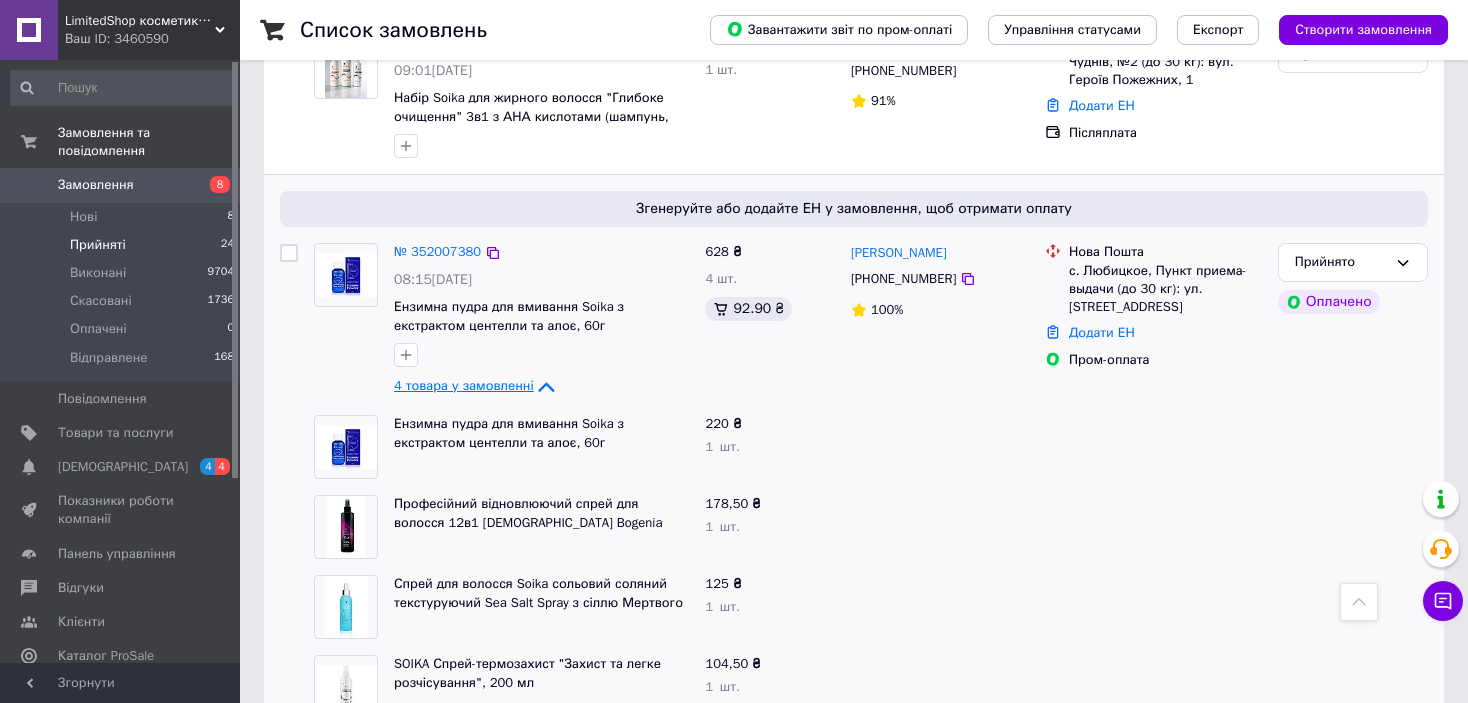 scroll, scrollTop: 1300, scrollLeft: 0, axis: vertical 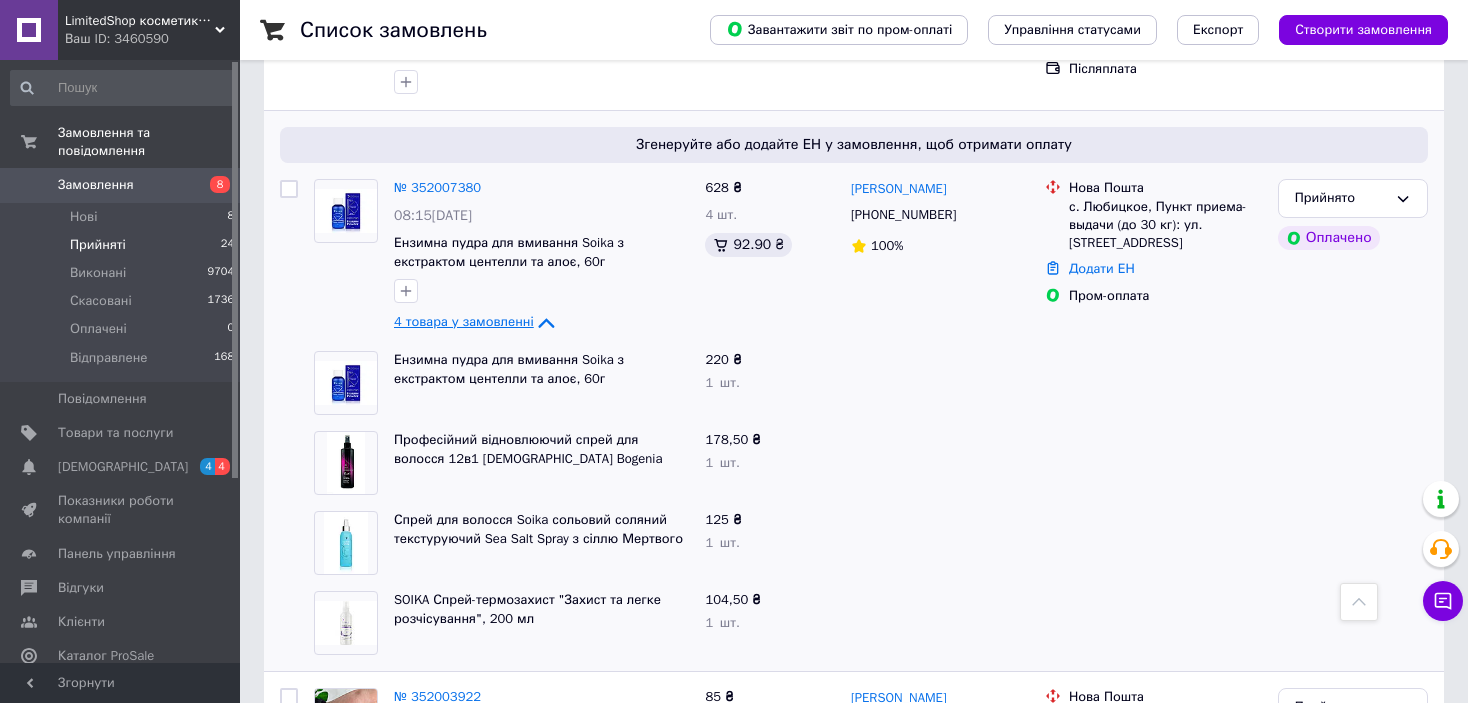 click 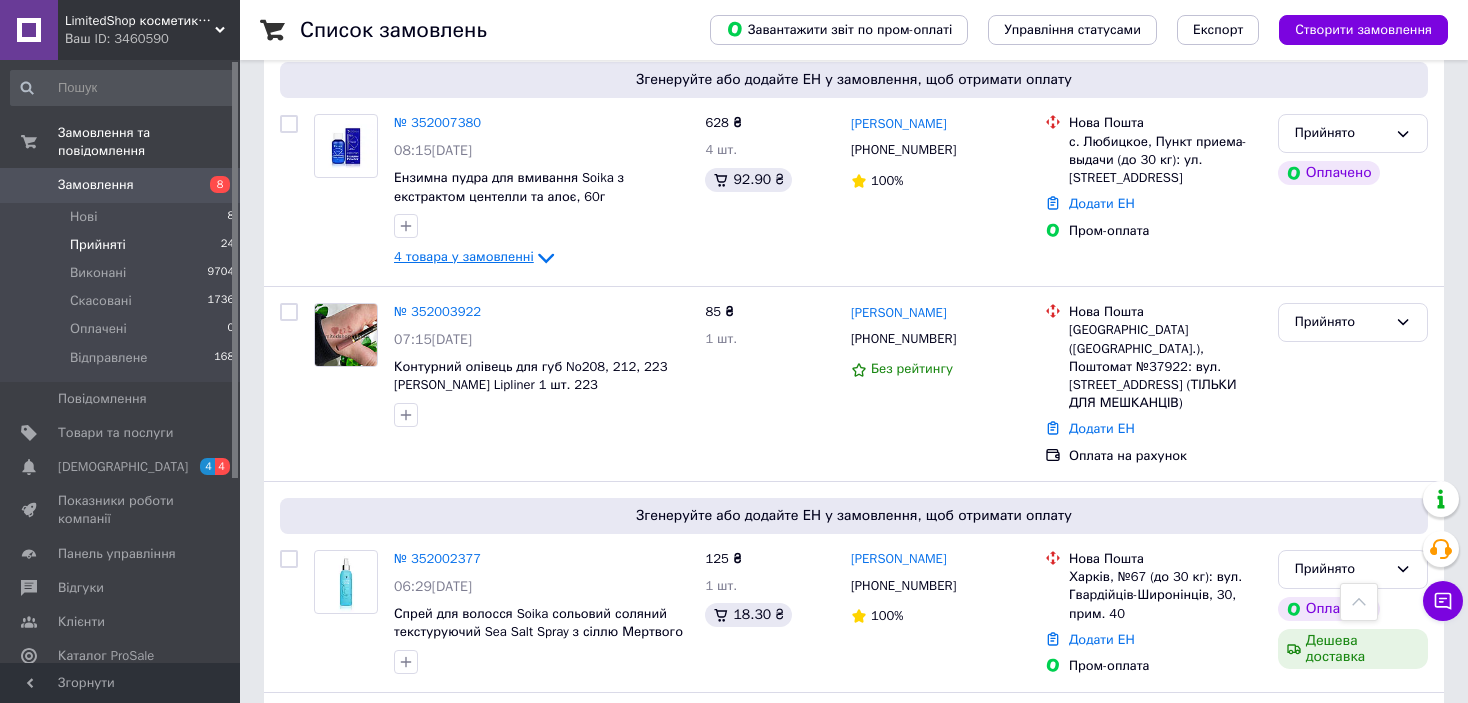 scroll, scrollTop: 1400, scrollLeft: 0, axis: vertical 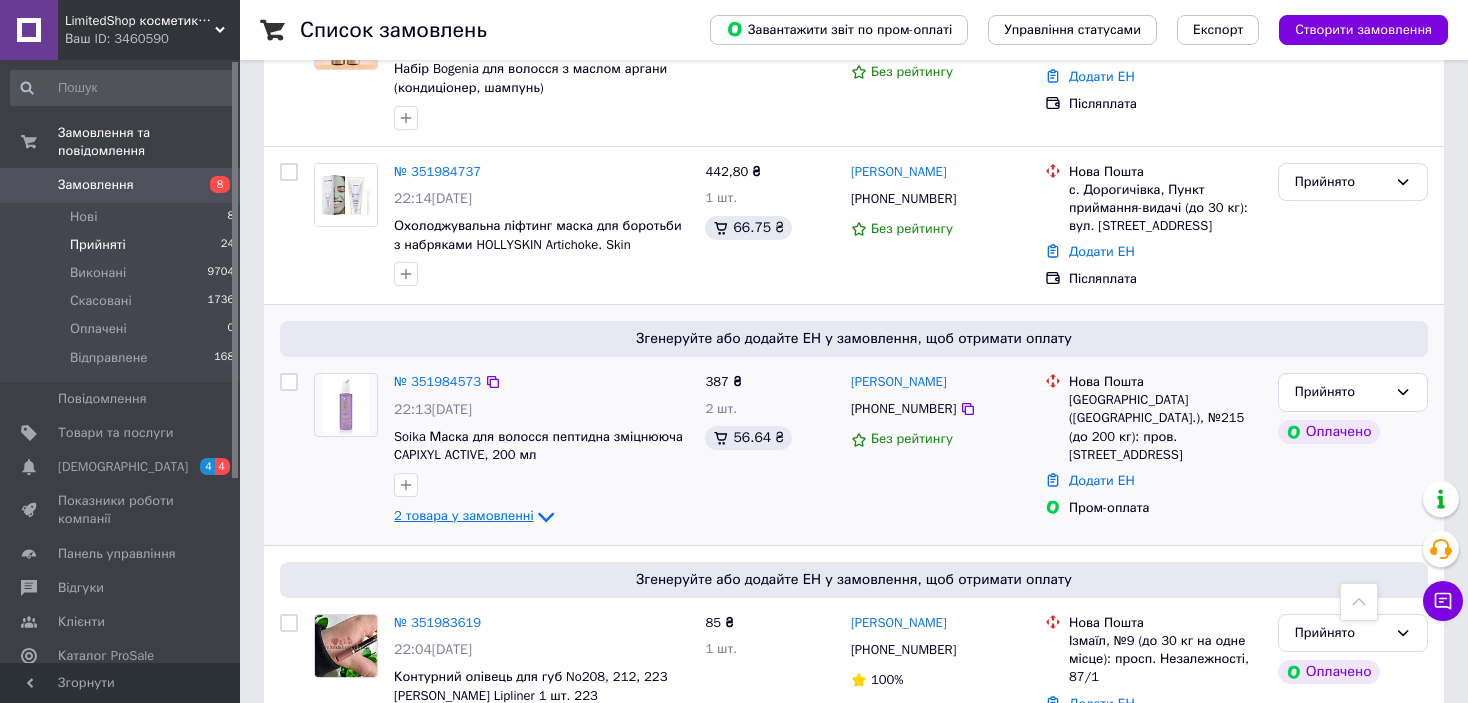 click 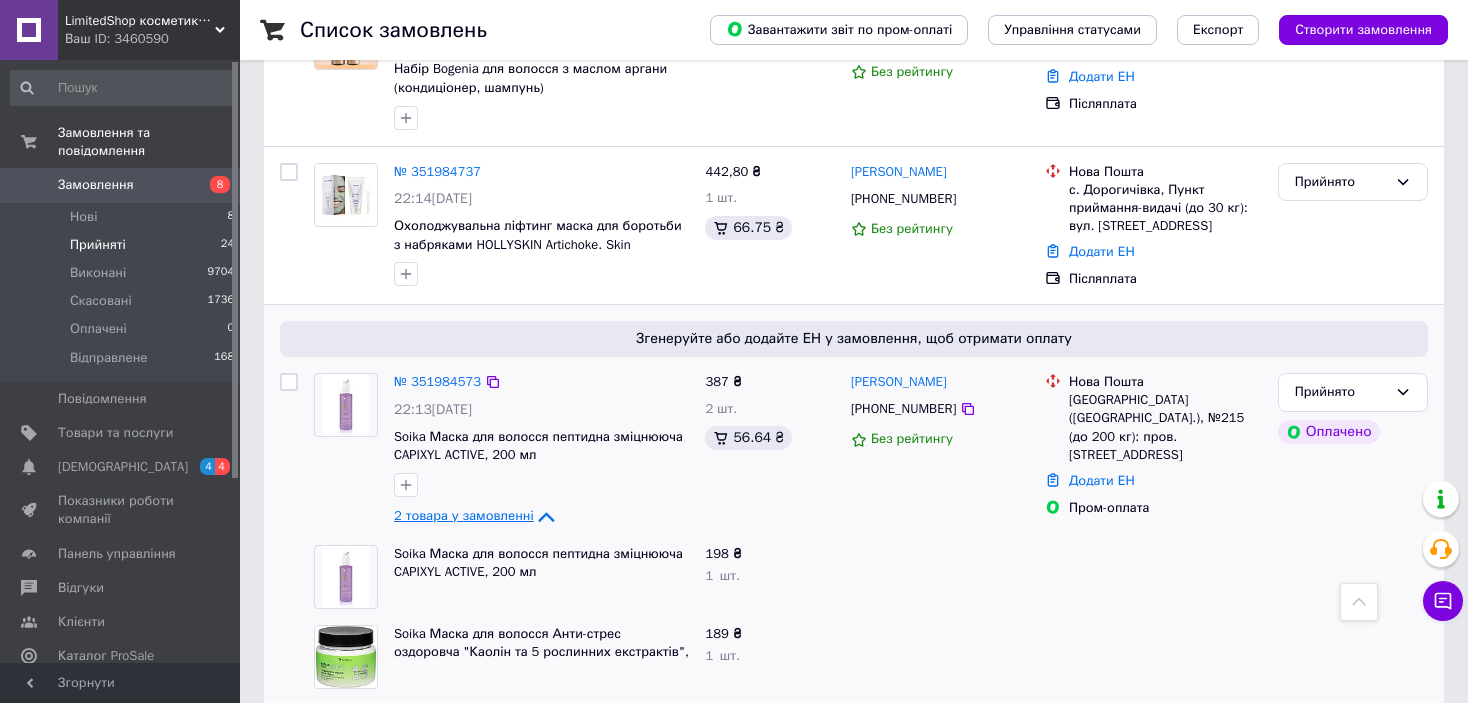 click 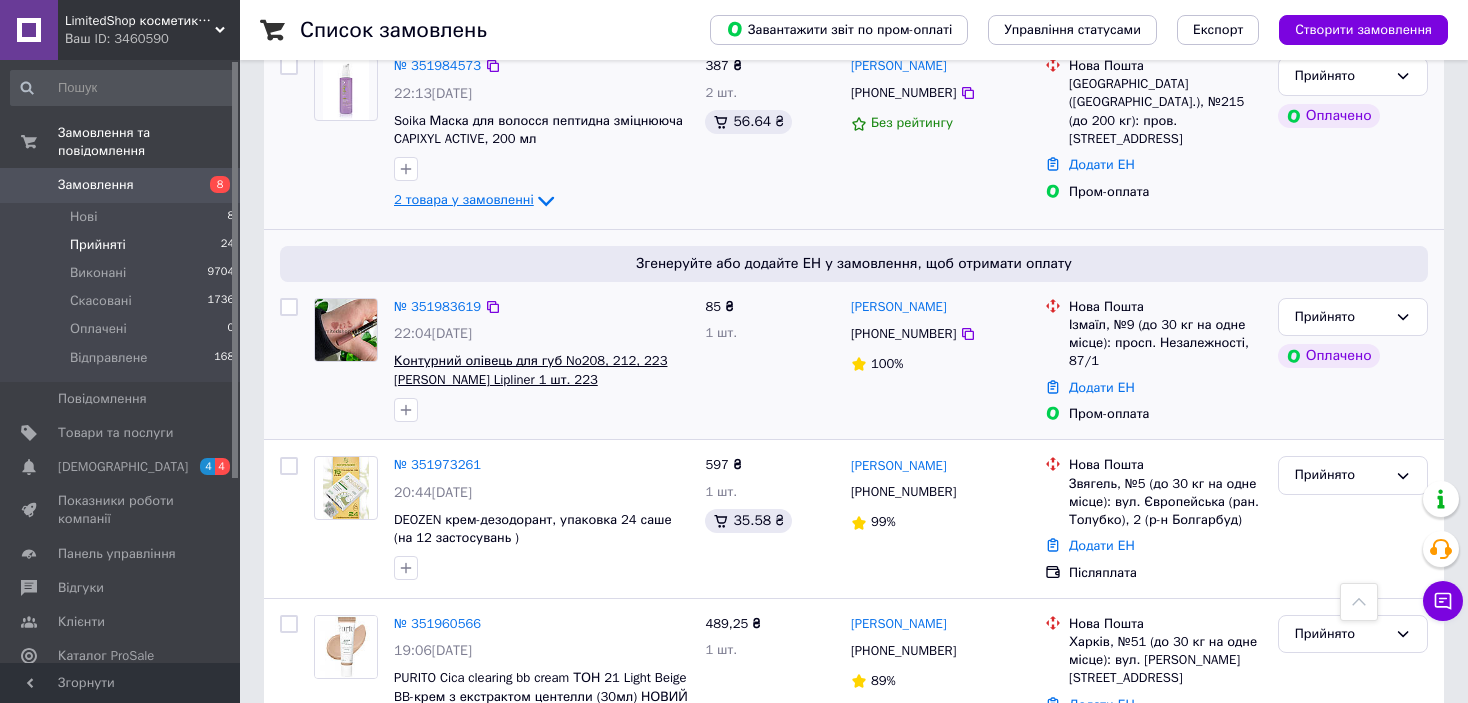scroll, scrollTop: 2900, scrollLeft: 0, axis: vertical 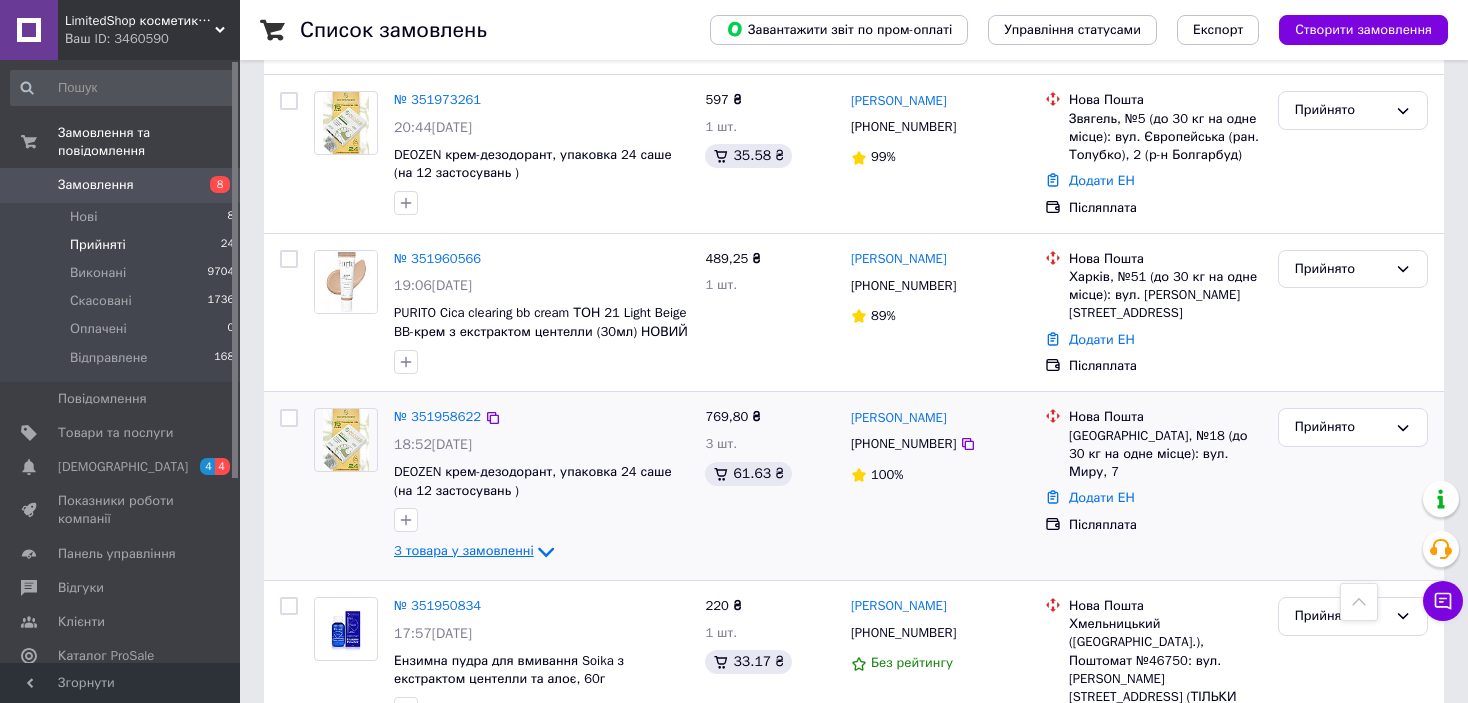click 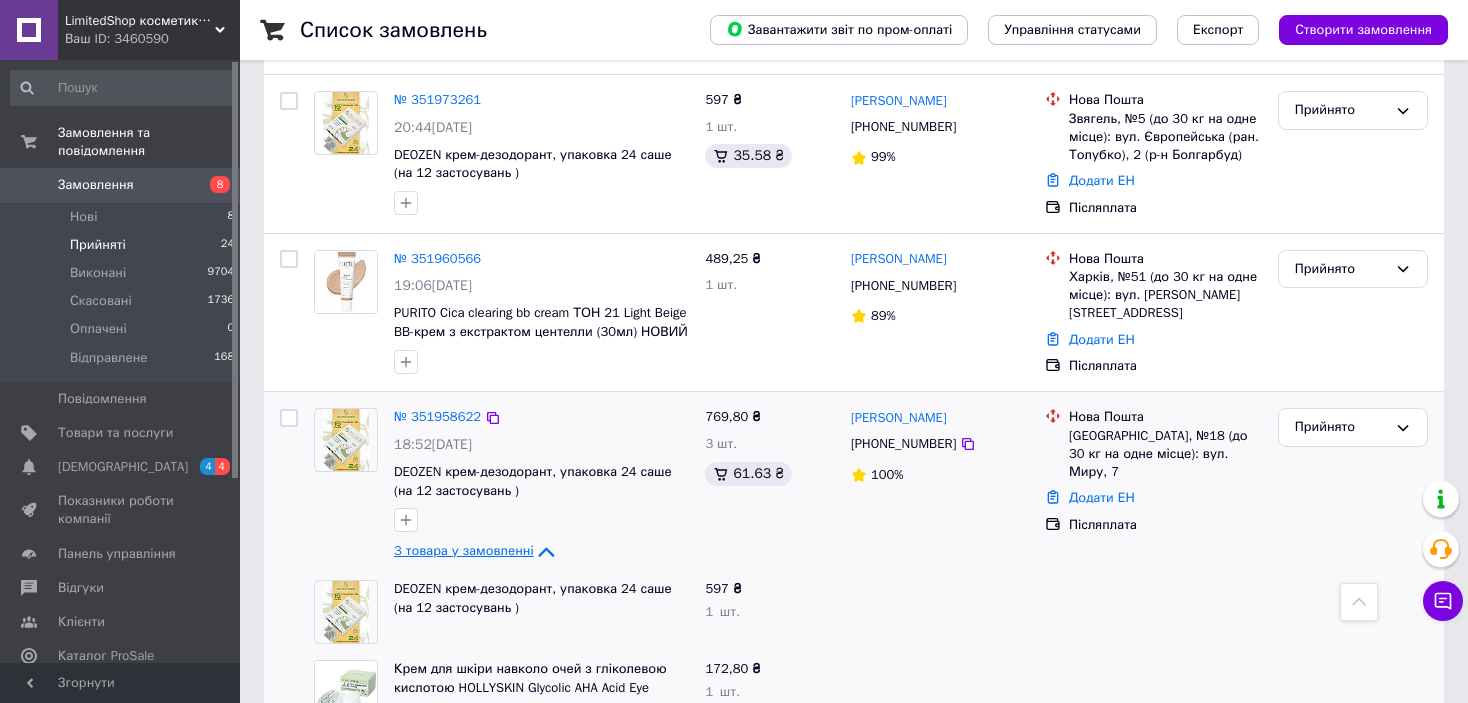 click 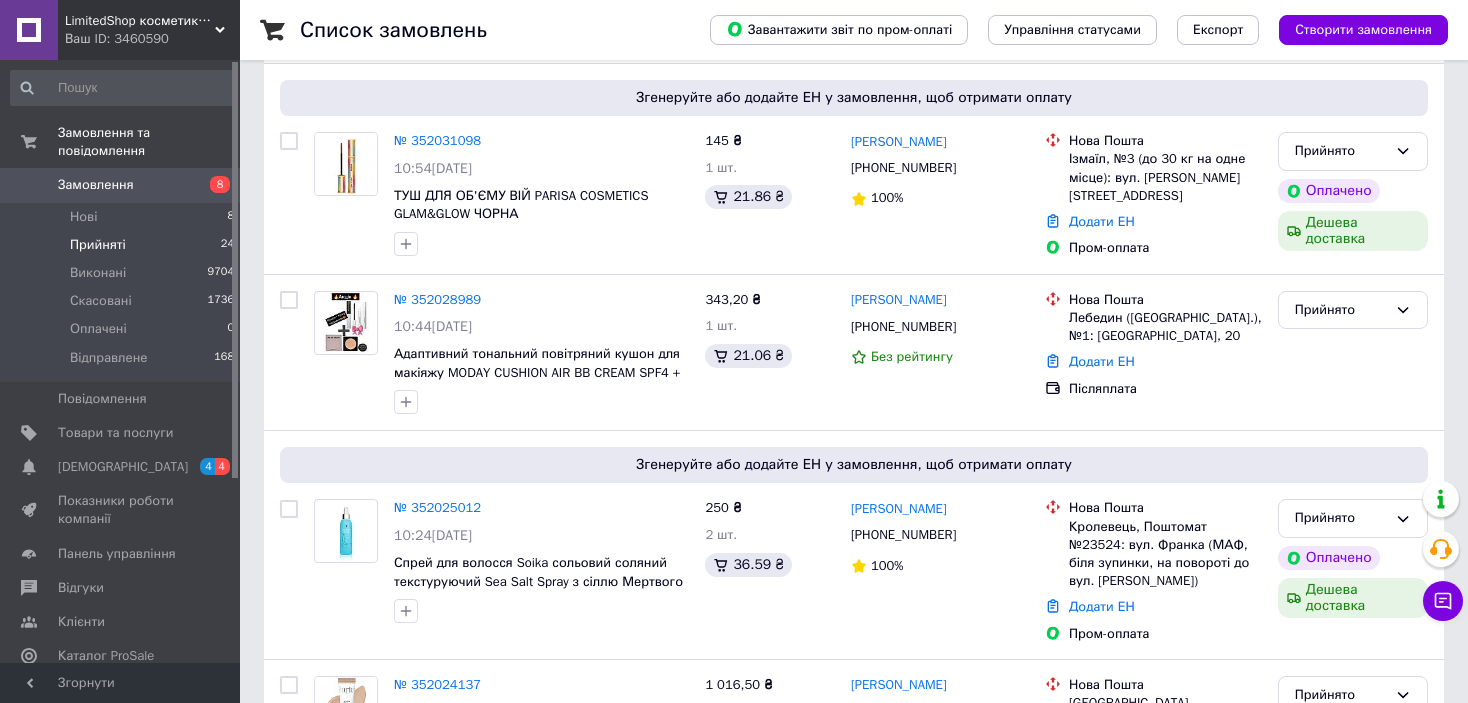 scroll, scrollTop: 0, scrollLeft: 0, axis: both 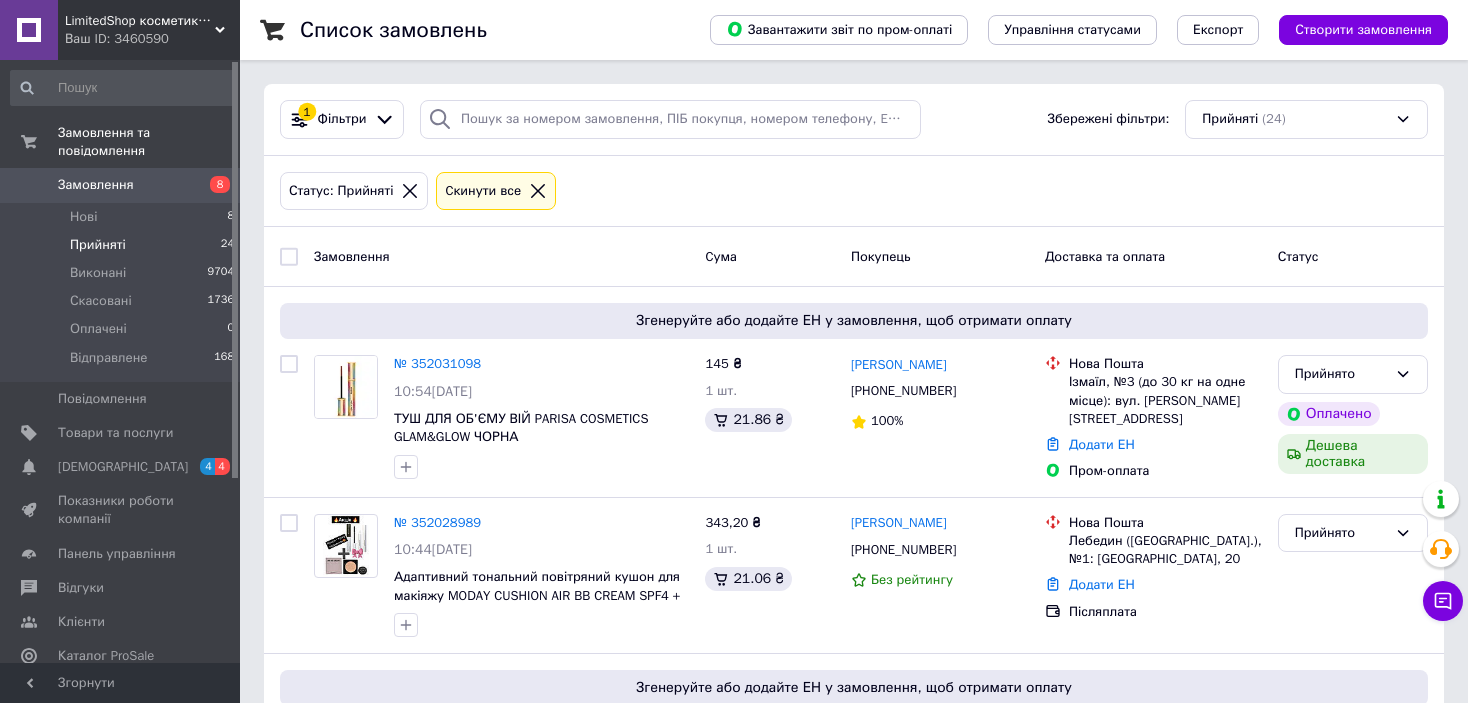 click on "Прийняті" at bounding box center [98, 245] 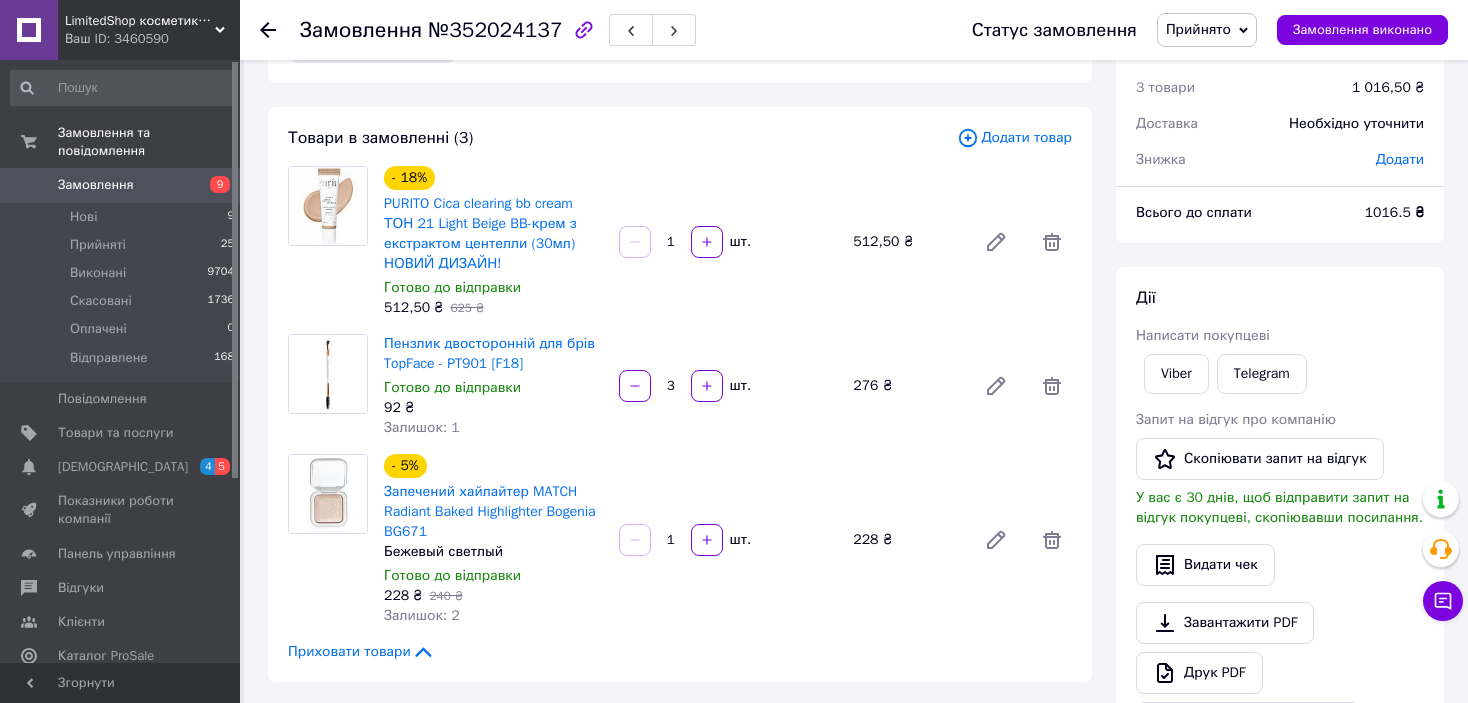scroll, scrollTop: 100, scrollLeft: 0, axis: vertical 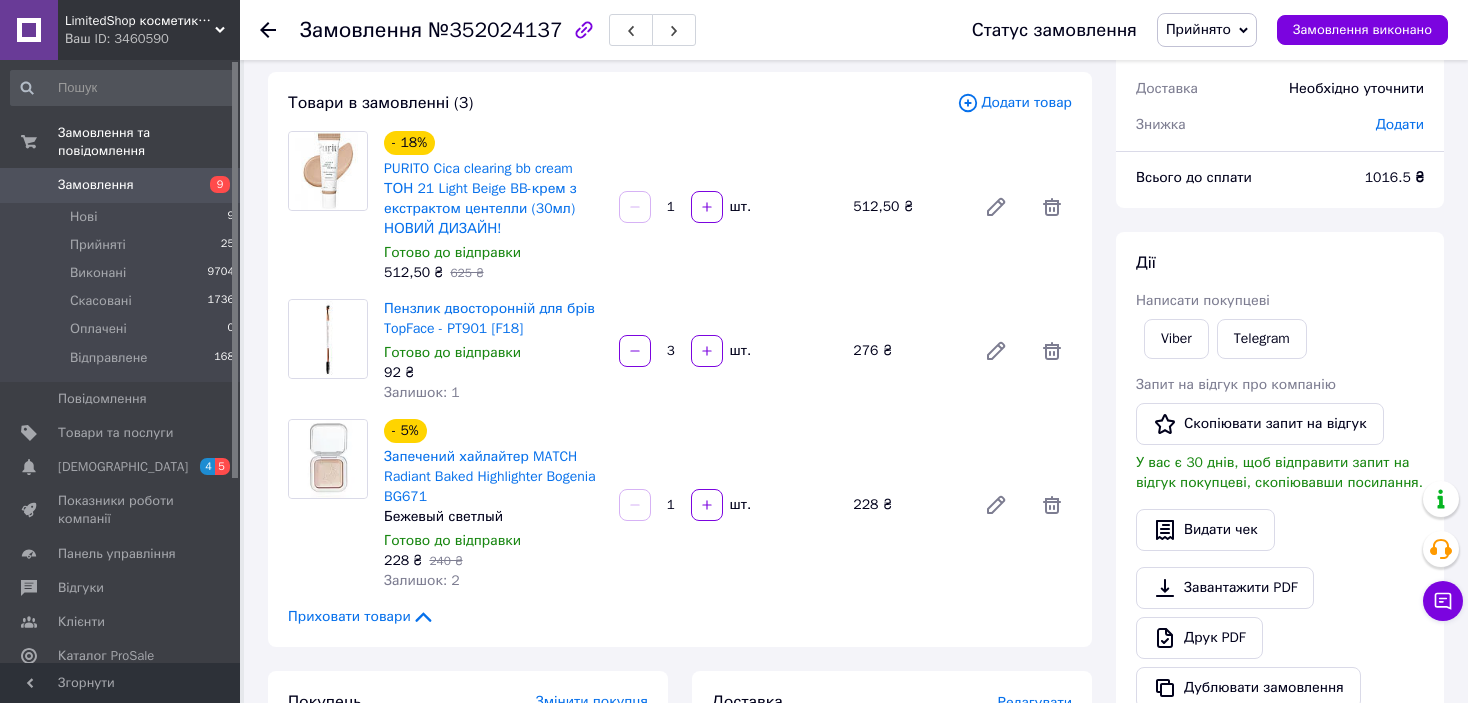 drag, startPoint x: 471, startPoint y: 475, endPoint x: 712, endPoint y: 596, distance: 269.67017 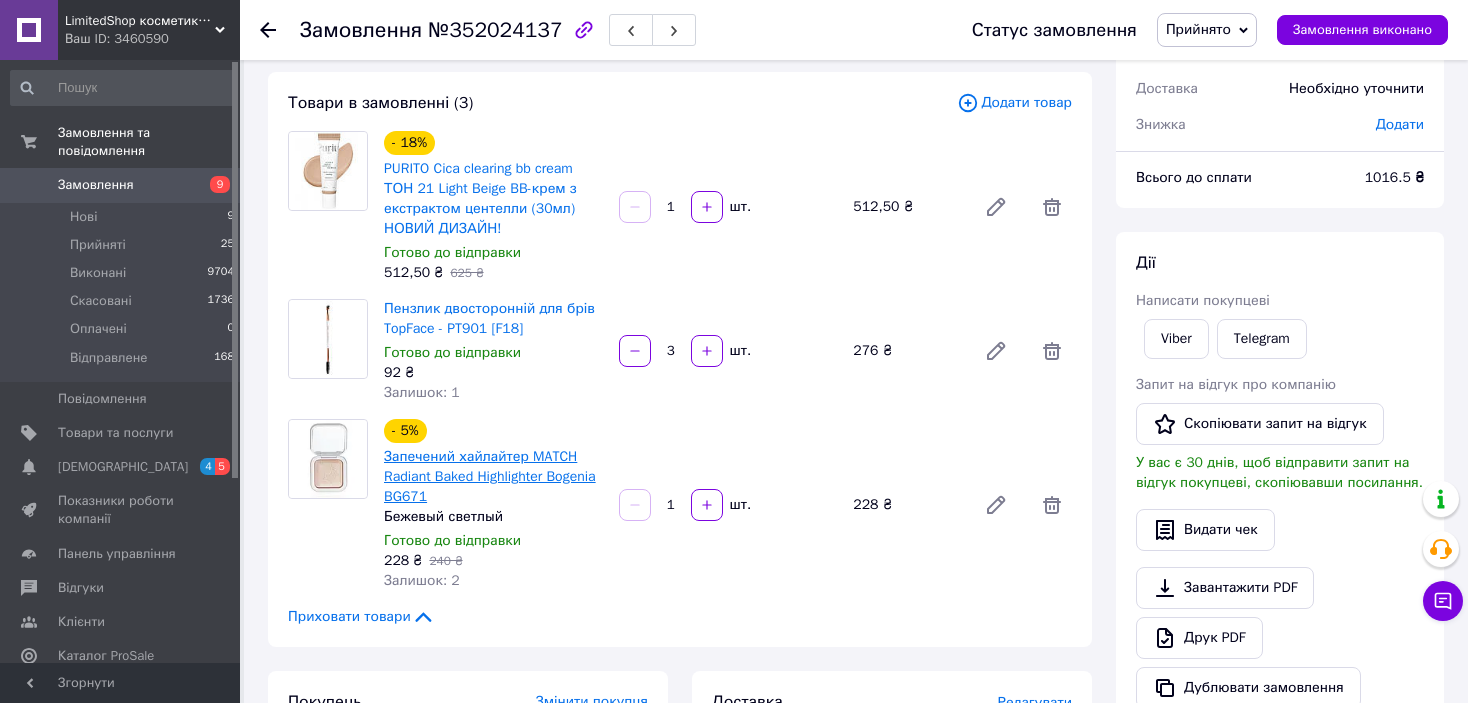 click on "Запечений хайлайтер MATCH Radiant Baked Highlighter Bogenia BG671" at bounding box center [490, 476] 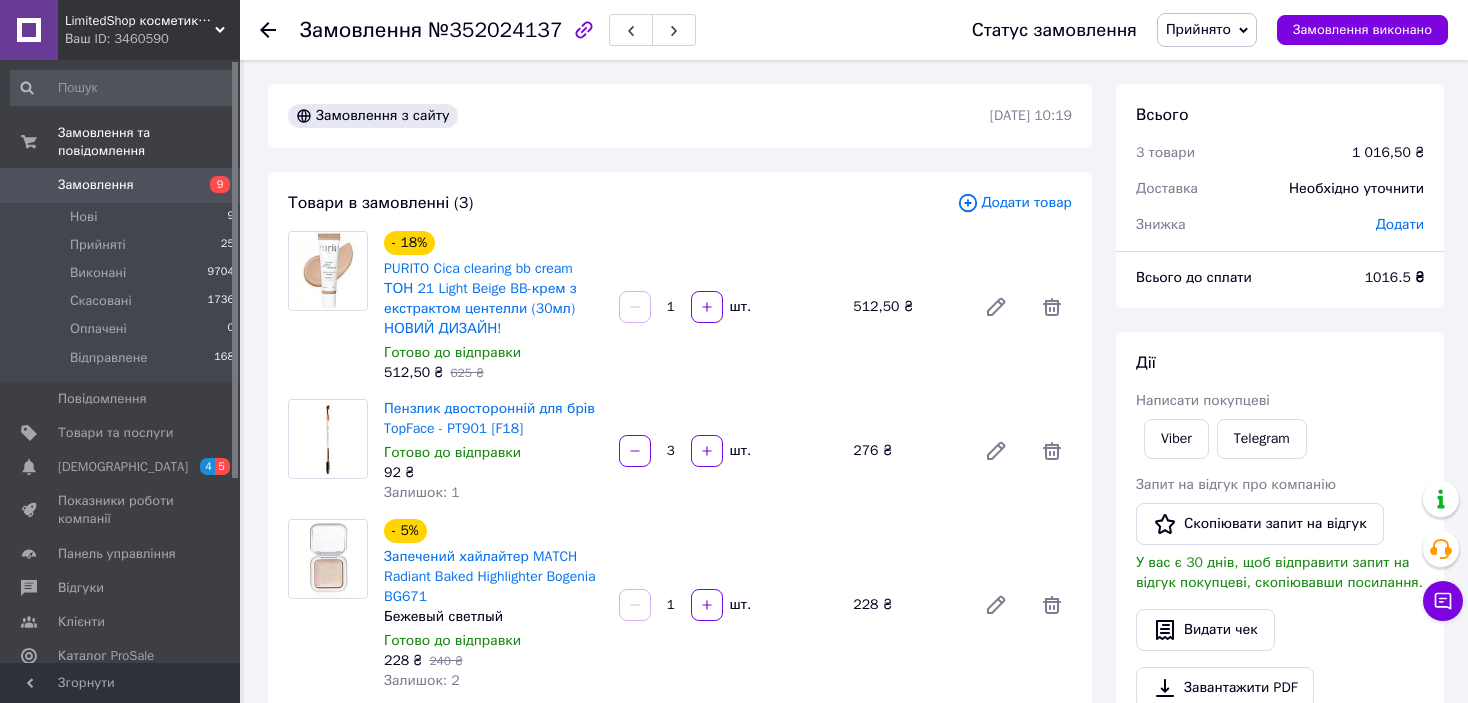 scroll, scrollTop: 100, scrollLeft: 0, axis: vertical 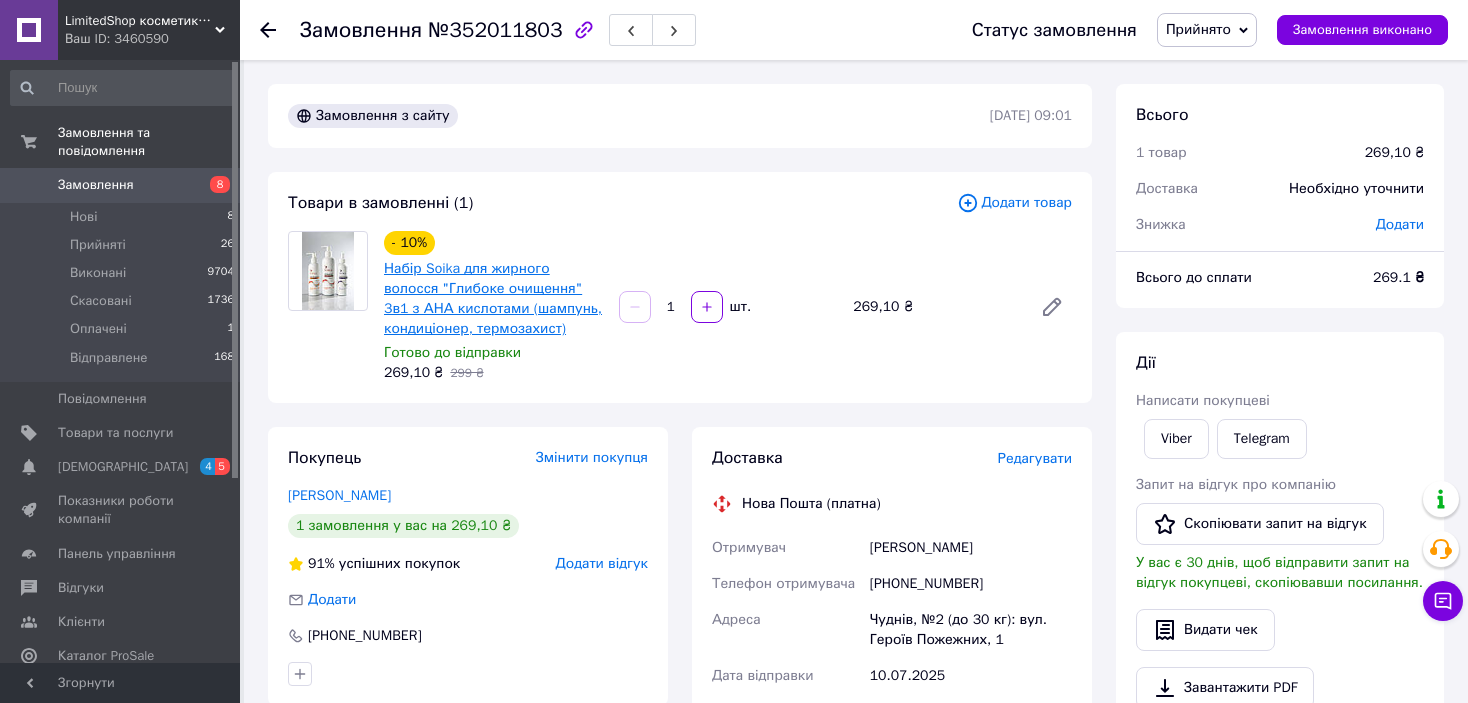 click on "Набір Soika для жирного волосся "Глибоке очищення" 3в1 з АНА кислотами (шампунь, кондиціонер, термозахист)" at bounding box center (493, 298) 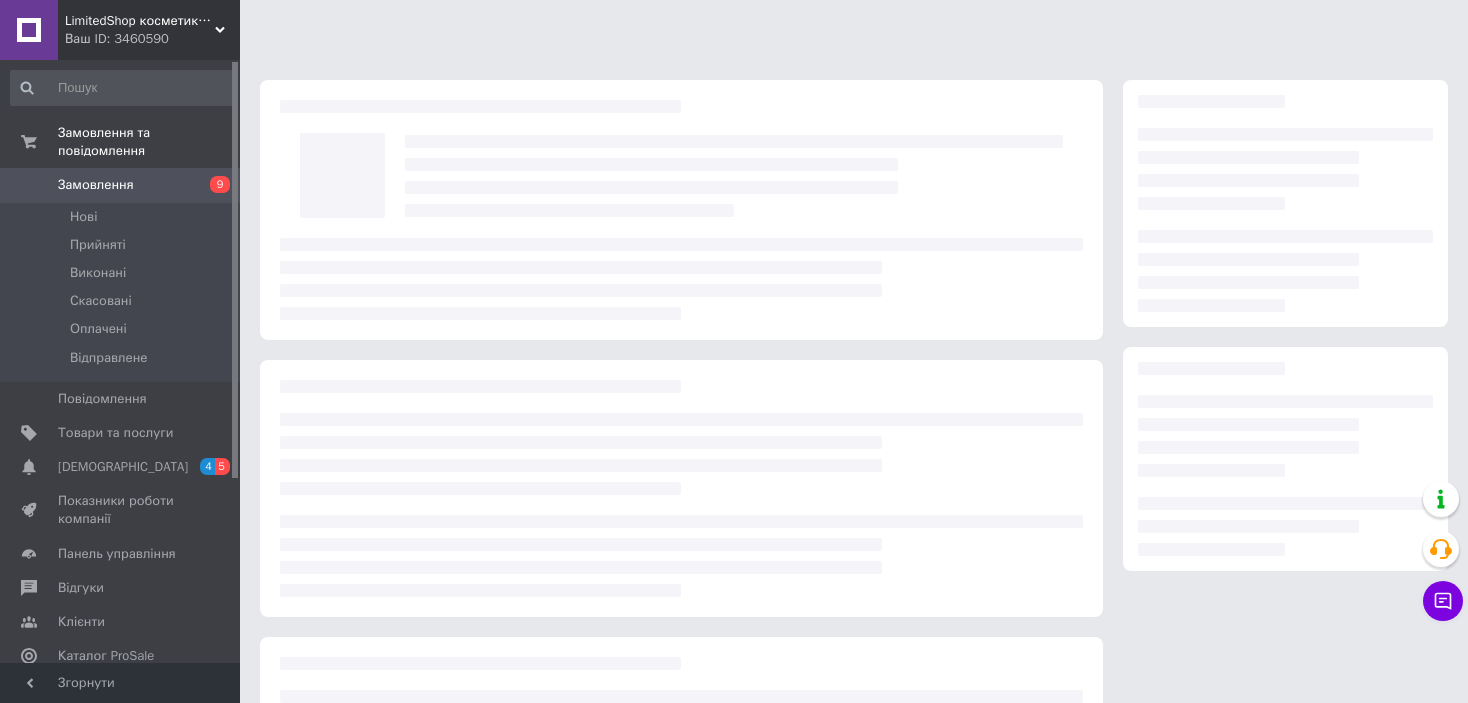 scroll, scrollTop: 0, scrollLeft: 0, axis: both 